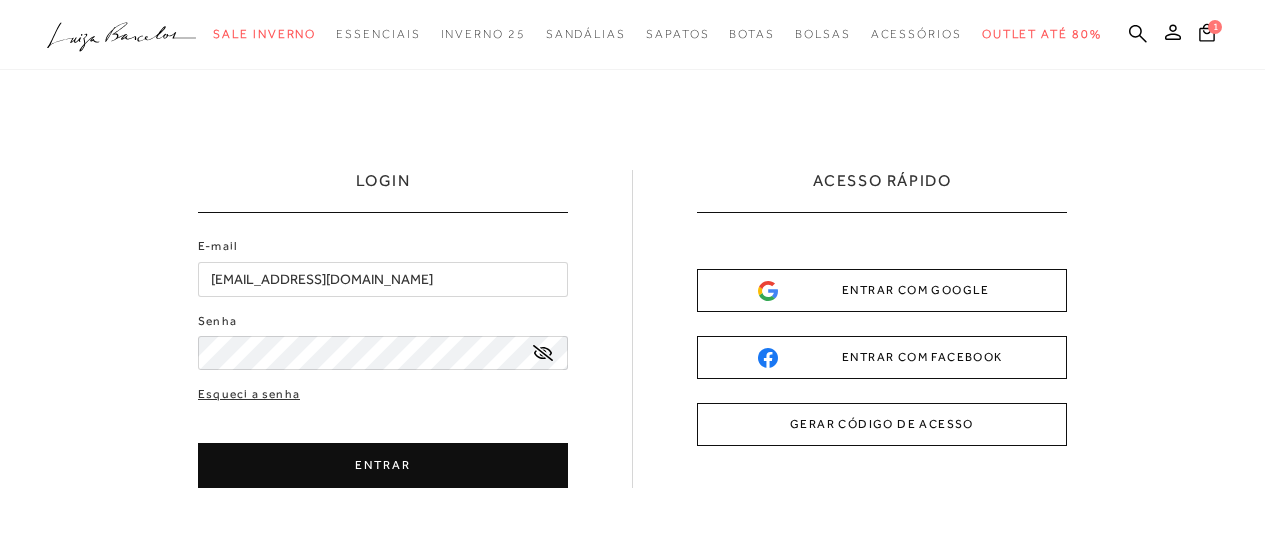 scroll, scrollTop: 0, scrollLeft: 0, axis: both 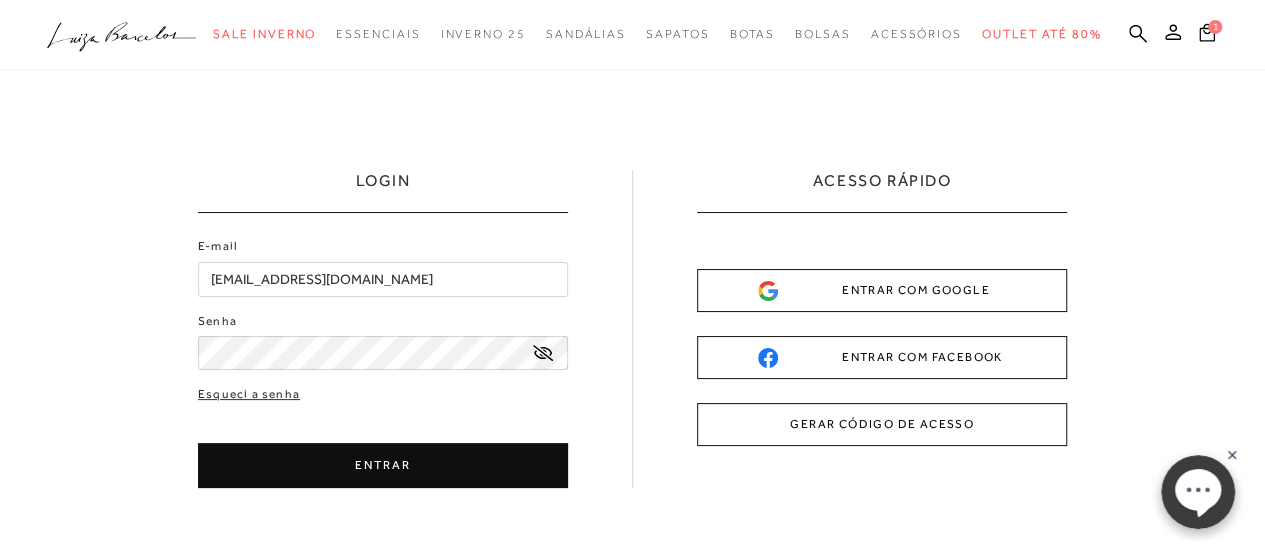 click 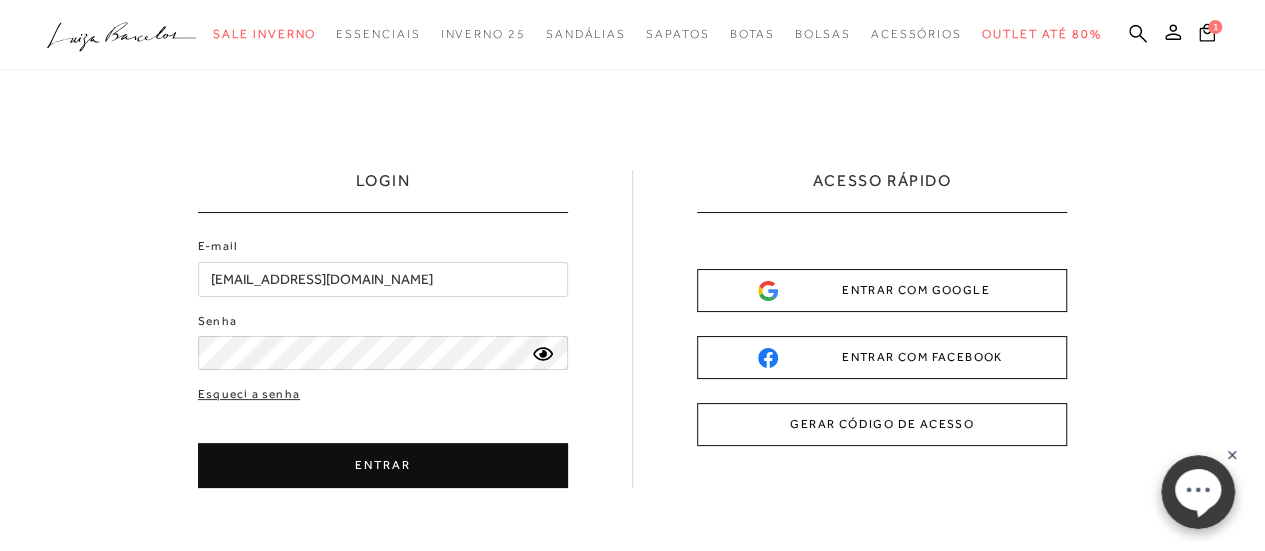 click on "ENTRAR" at bounding box center (383, 465) 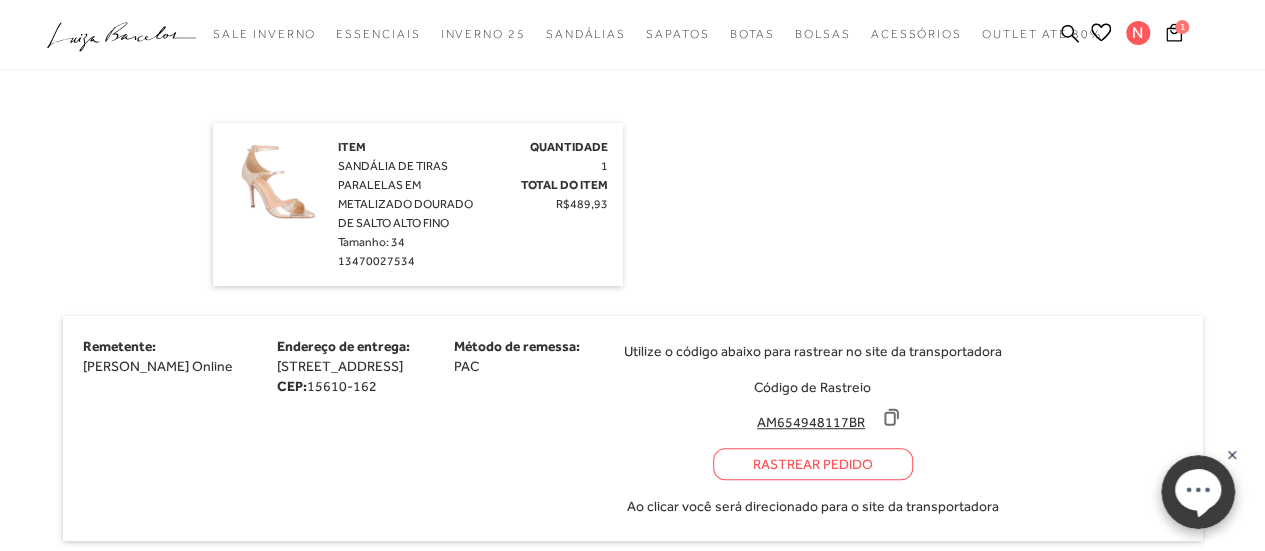 scroll, scrollTop: 500, scrollLeft: 0, axis: vertical 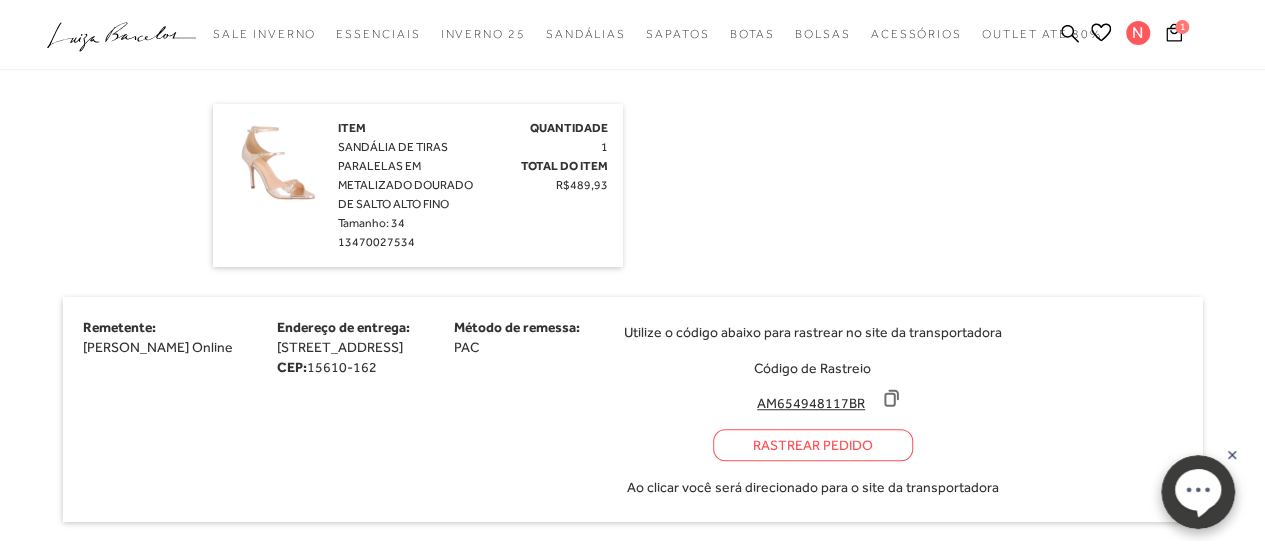 click on "Rastrear Pedido" at bounding box center [813, 445] 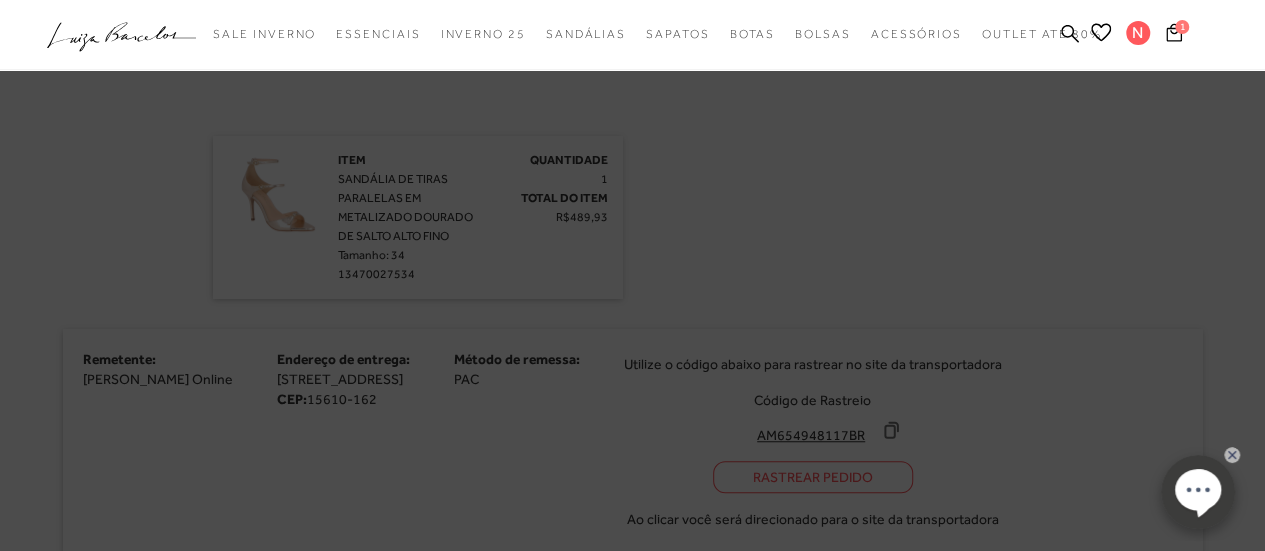 scroll, scrollTop: 532, scrollLeft: 0, axis: vertical 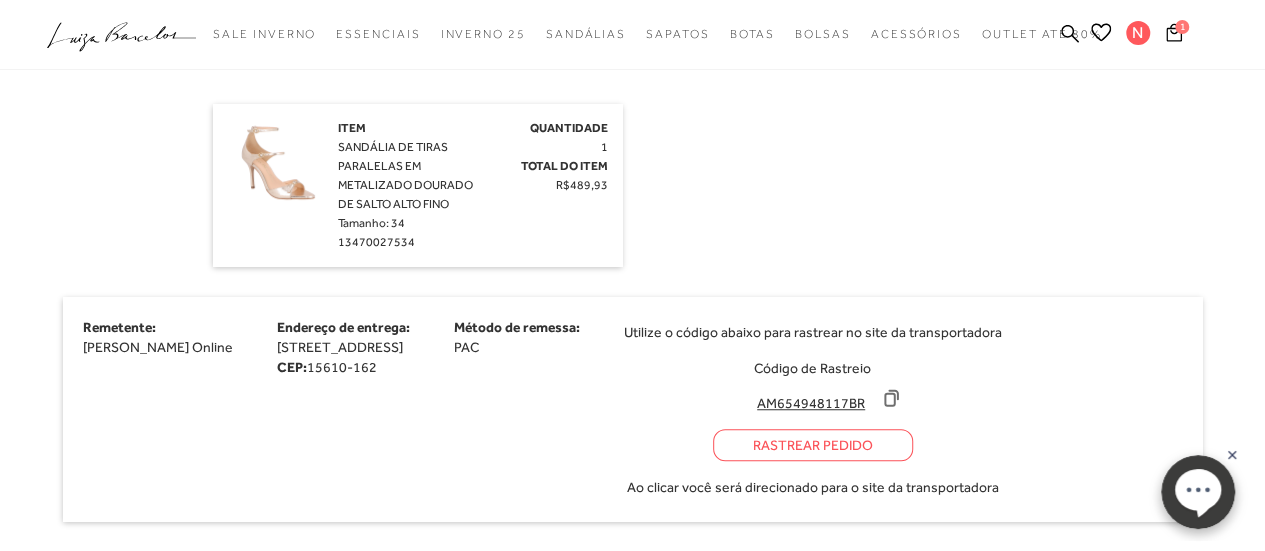 click 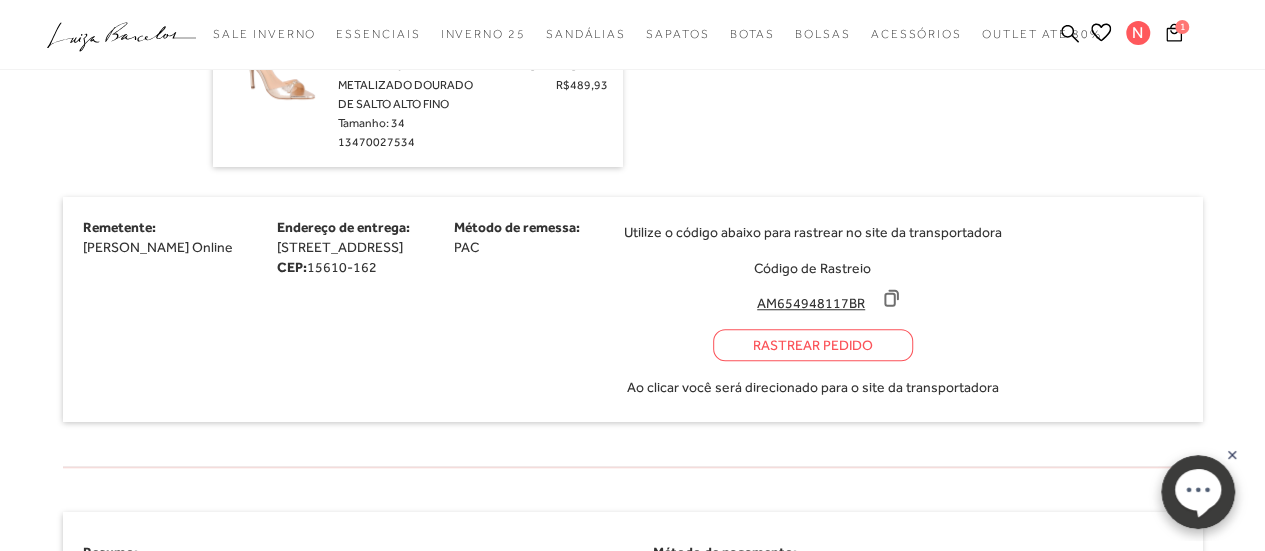 click on "Rastrear Pedido" at bounding box center (813, 345) 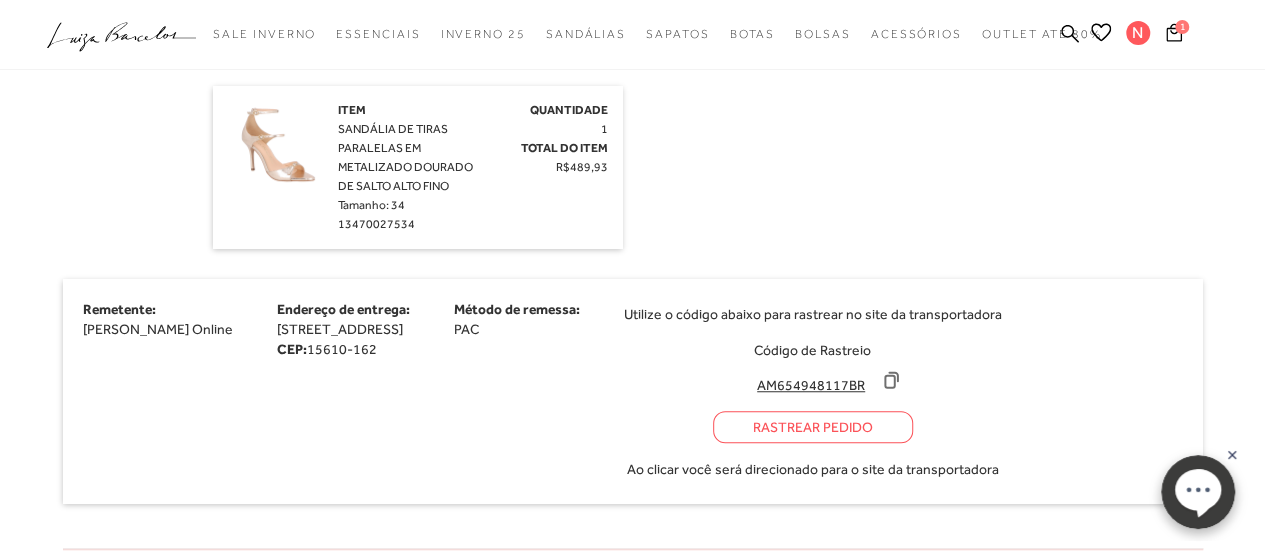 scroll, scrollTop: 532, scrollLeft: 0, axis: vertical 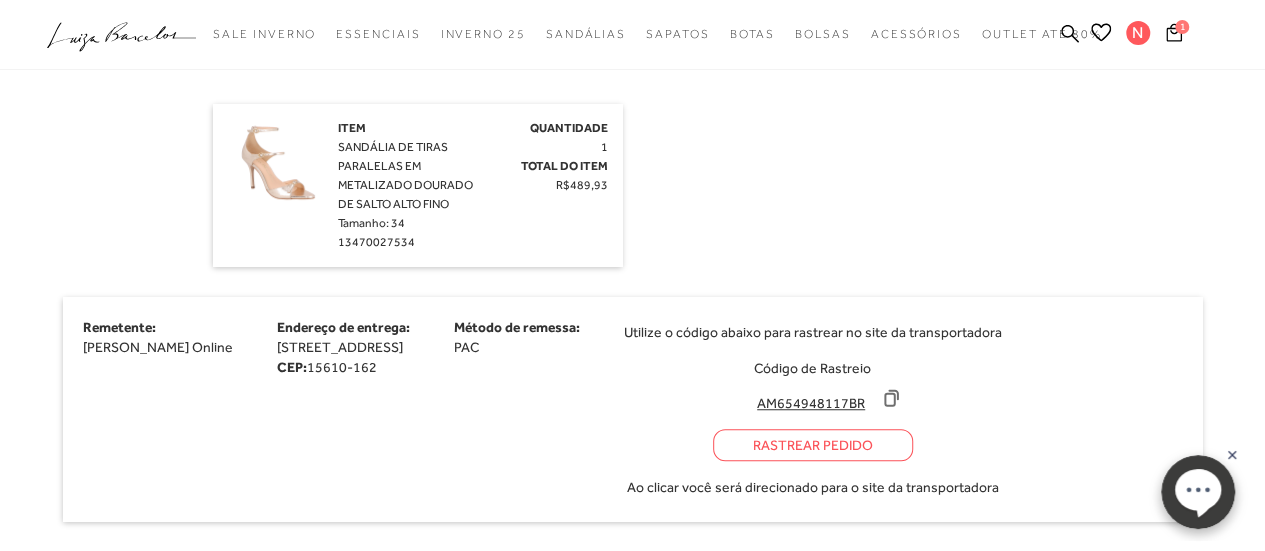click on "Remetente:
[PERSON_NAME] Online
Endereço de entrega:
[STREET_ADDRESS]
CEP:  15610-162
Método de remessa:
PAC
Utilize o código abaixo para rastrear no site da transportadora
Código de Rastreio
AM654948117BR
Rastrear Pedido
Ao clicar você será direcionado para o site da transportadora" at bounding box center [633, 409] 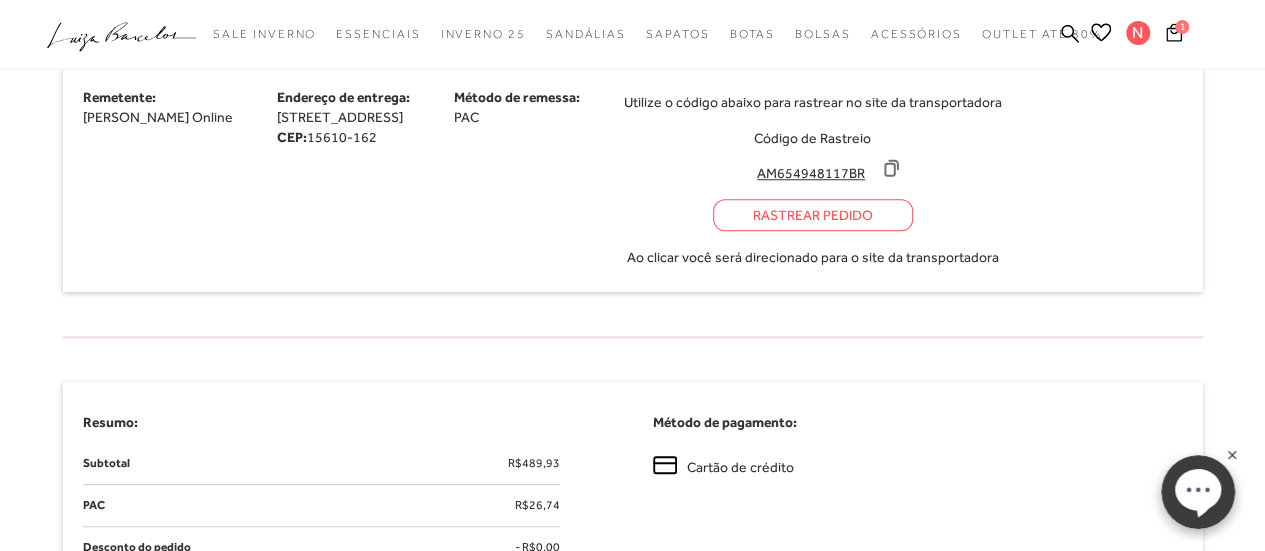 scroll, scrollTop: 732, scrollLeft: 0, axis: vertical 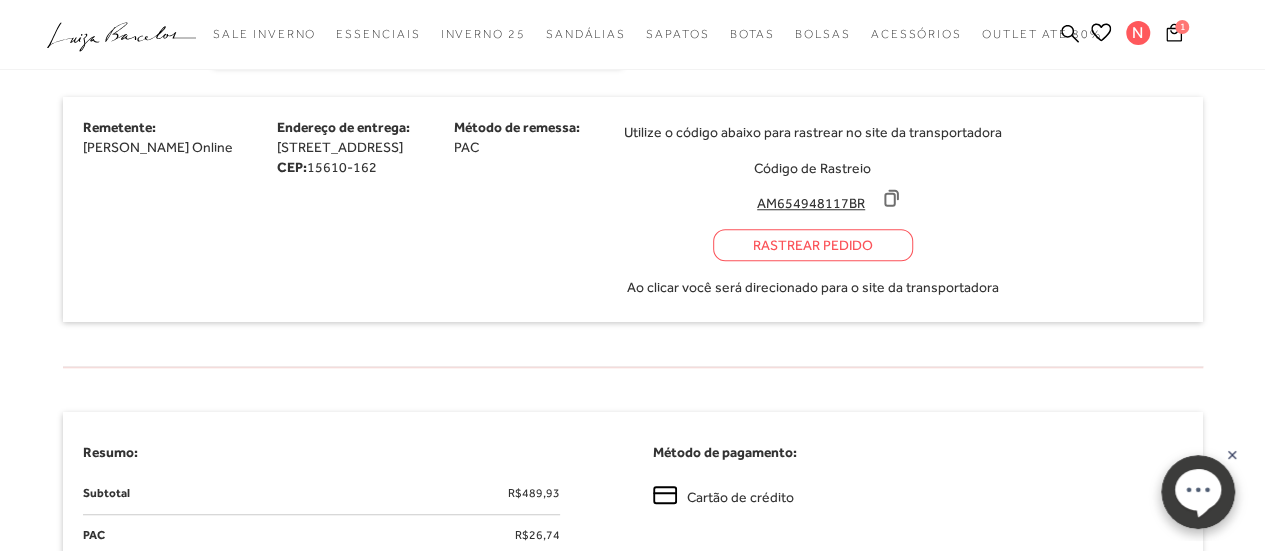 click on "Rastrear Pedido" at bounding box center (813, 245) 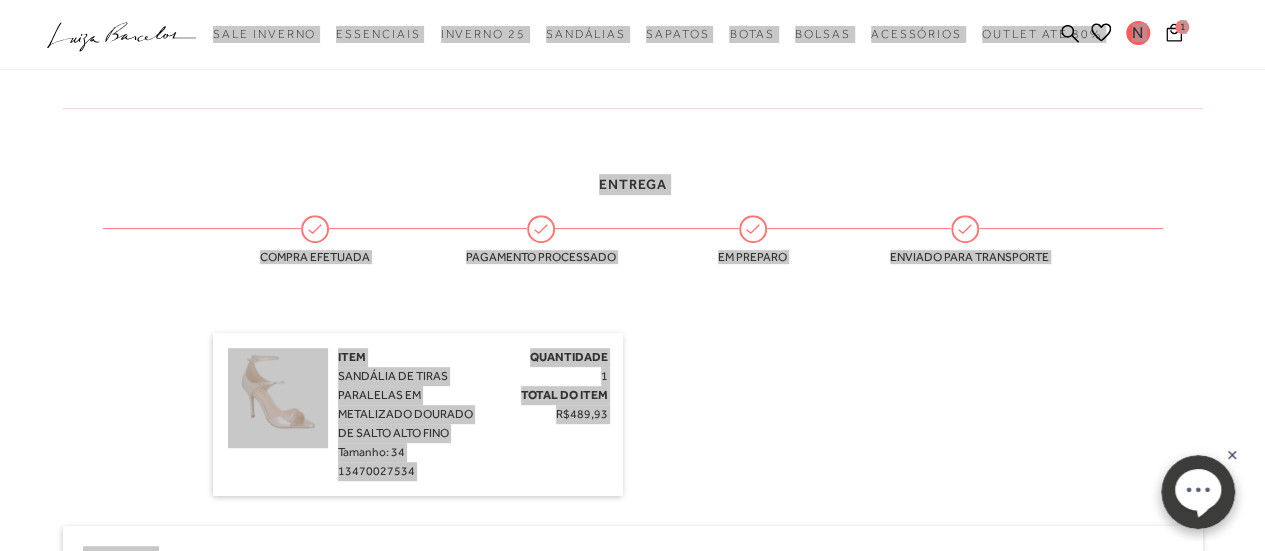 scroll, scrollTop: 332, scrollLeft: 0, axis: vertical 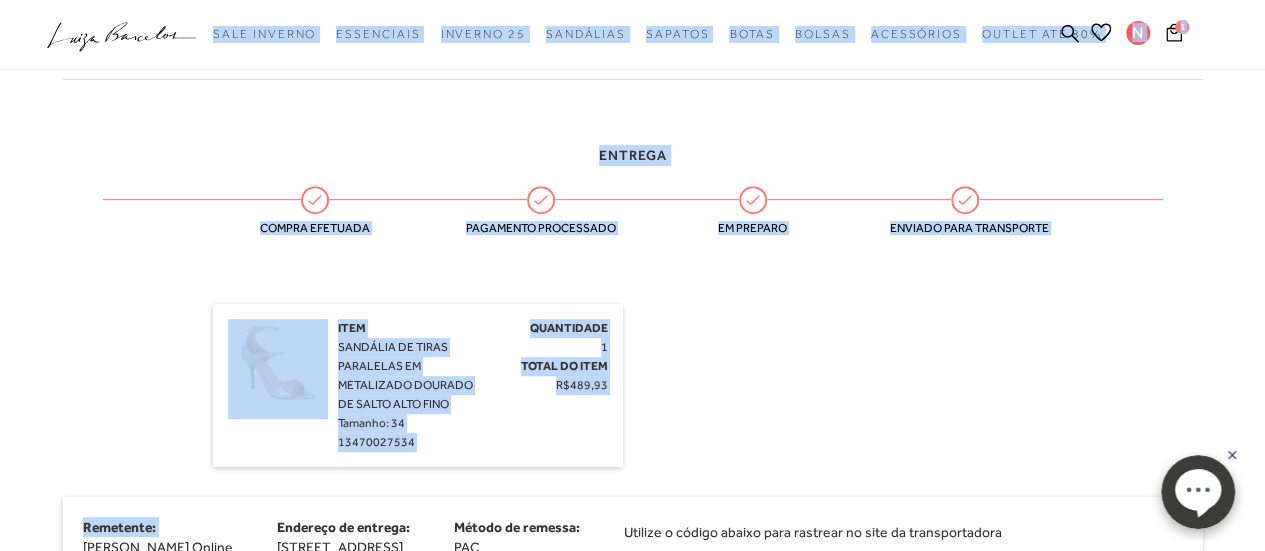 click on "Item
SANDÁLIA DE TIRAS PARALELAS EM METALIZADO DOURADO DE SALTO ALTO FINO
Tamanho: 34
13470027534
Quantidade
1
Total do Item
R$489,93
Quantidade
1
Total do Item
R$489,93" at bounding box center [633, 385] 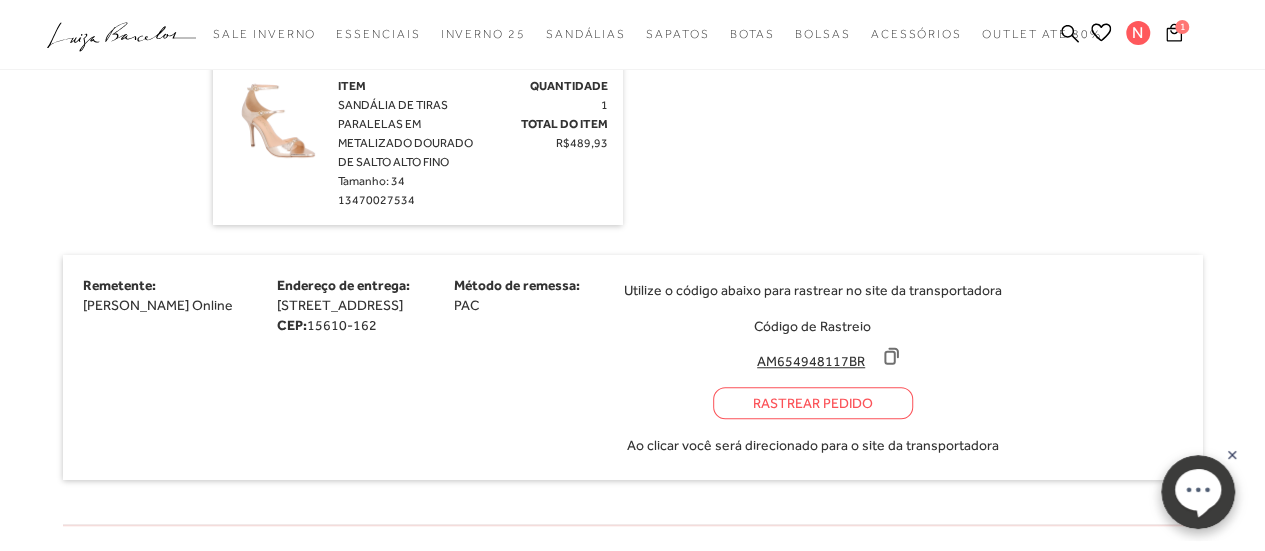 scroll, scrollTop: 632, scrollLeft: 0, axis: vertical 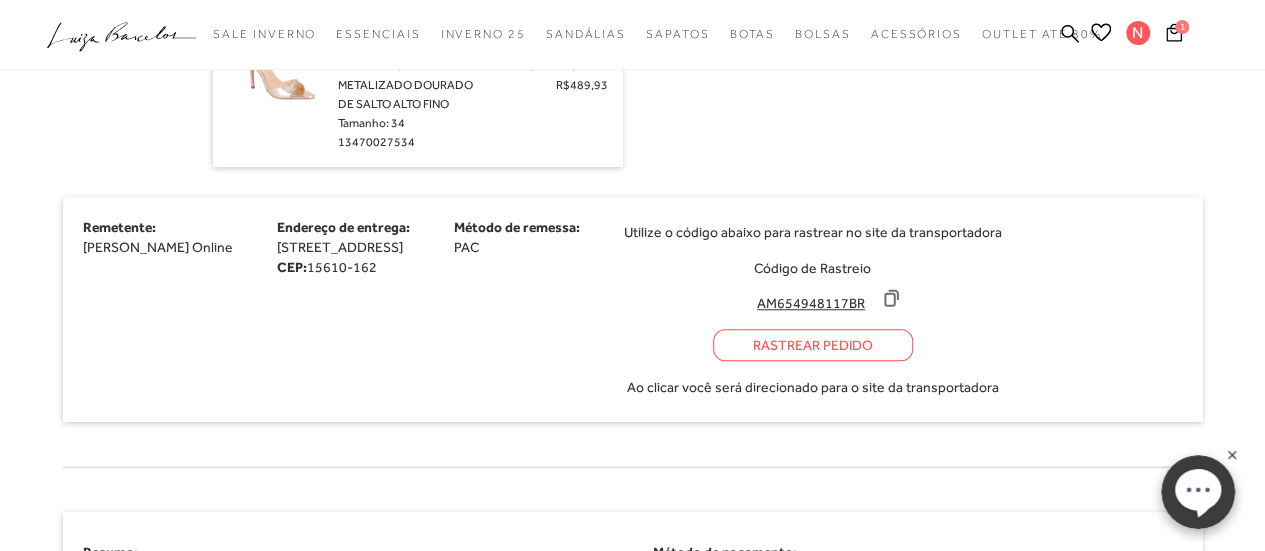 click on "Rastrear Pedido" at bounding box center (813, 345) 